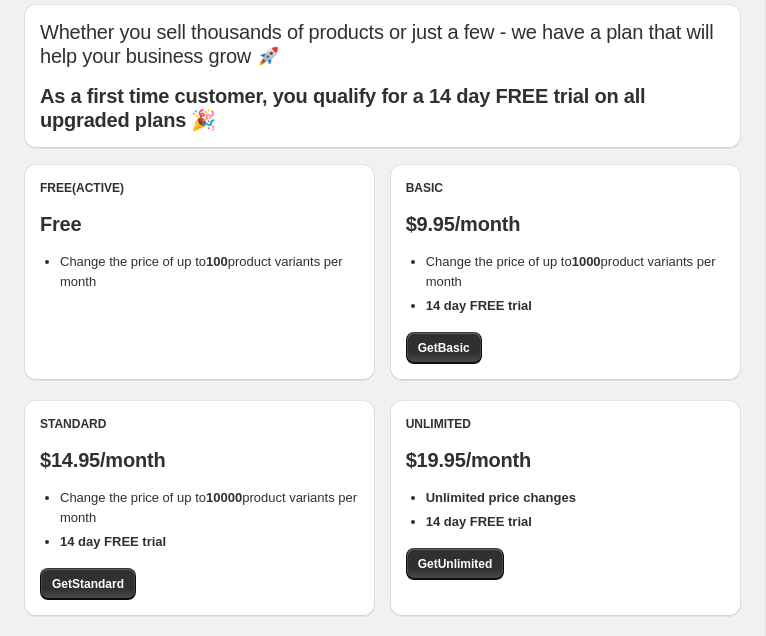 scroll, scrollTop: 0, scrollLeft: 0, axis: both 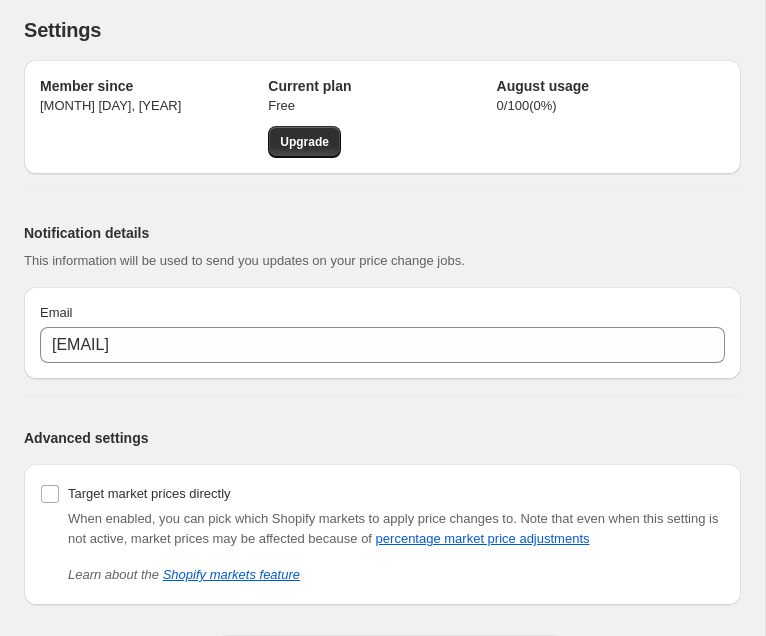 click on "Settings" at bounding box center [382, 30] 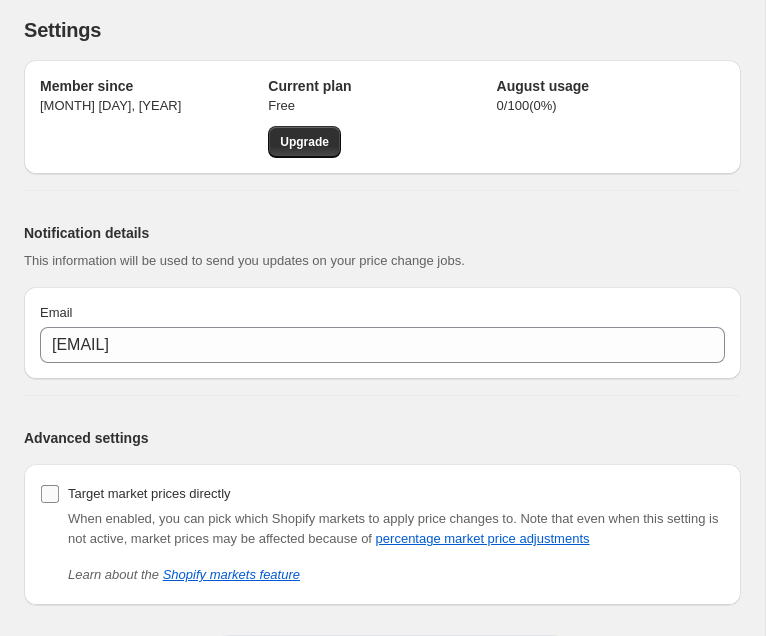 click on "Target market prices directly" at bounding box center (50, 494) 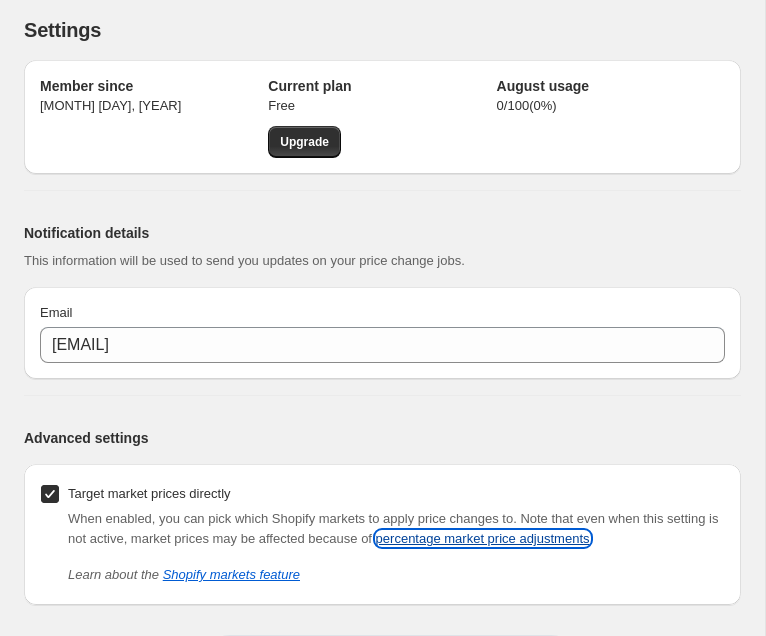 click on "percentage market price adjustments" at bounding box center (483, 538) 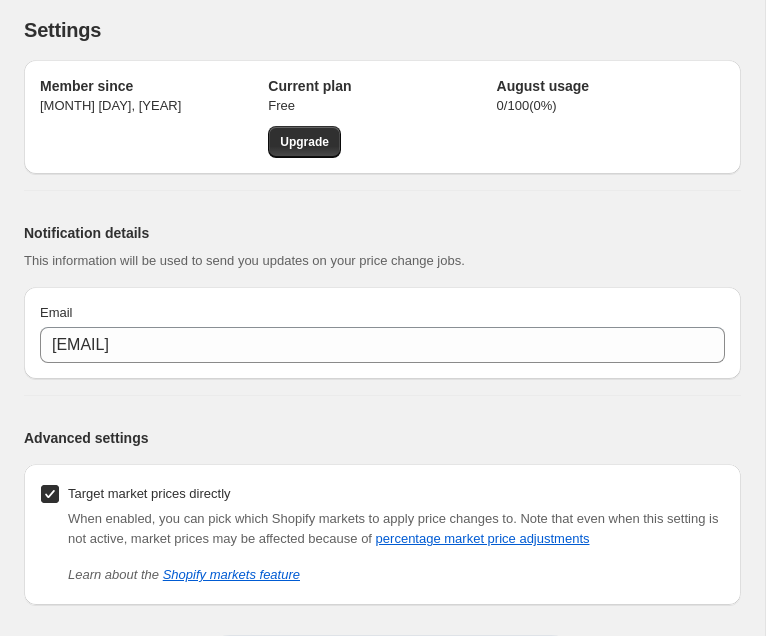 click on "Notification details This information will be used to send you updates on your price change jobs." at bounding box center [382, 239] 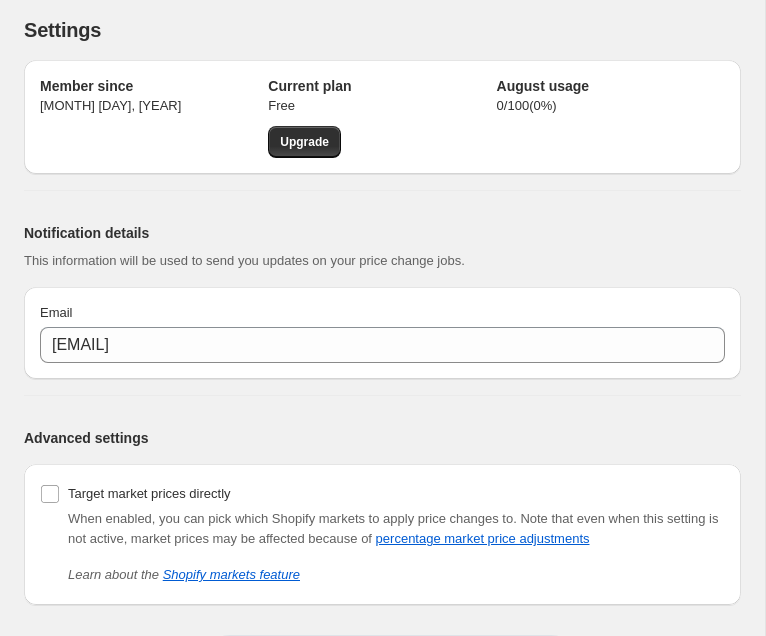click on "Advanced settings" at bounding box center (374, 438) 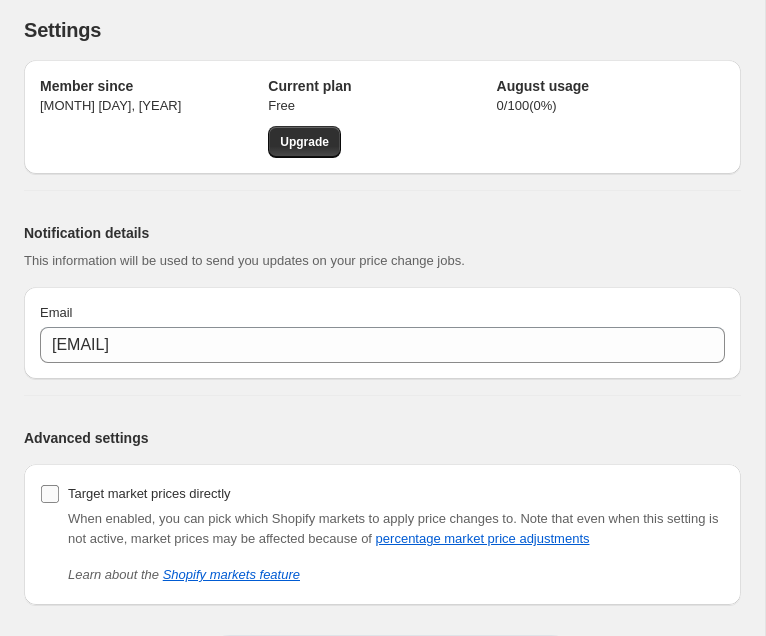 click on "Target market prices directly" at bounding box center (50, 494) 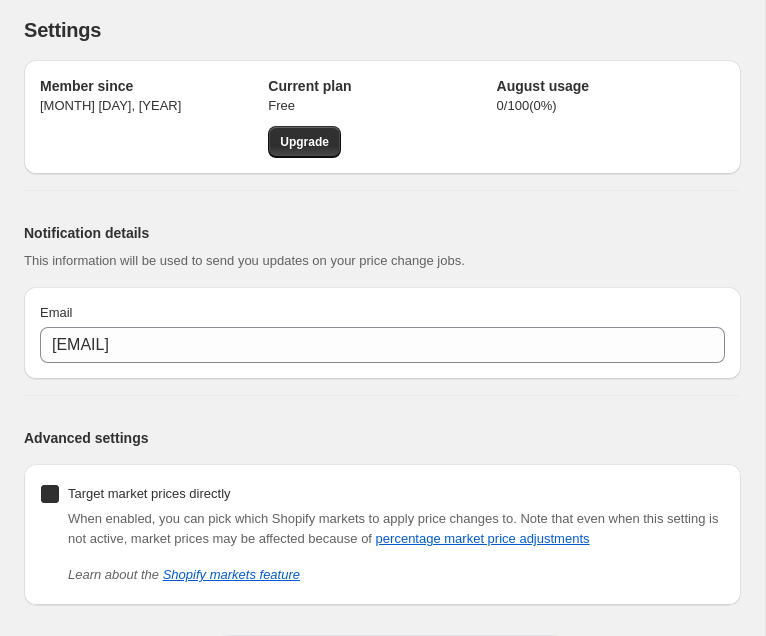 checkbox on "true" 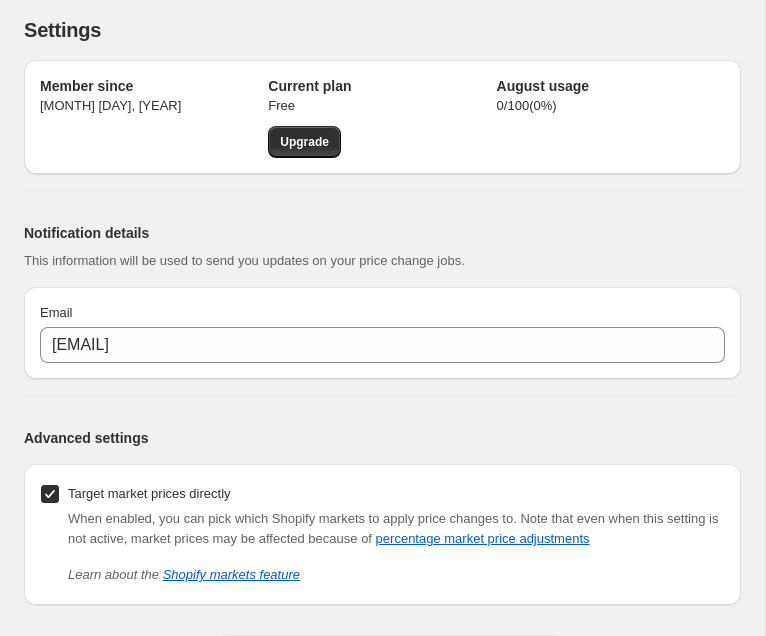 click on "Notification details This information will be used to send you updates on your price change jobs. Email keelan.filtness@shopify.com" at bounding box center [374, 285] 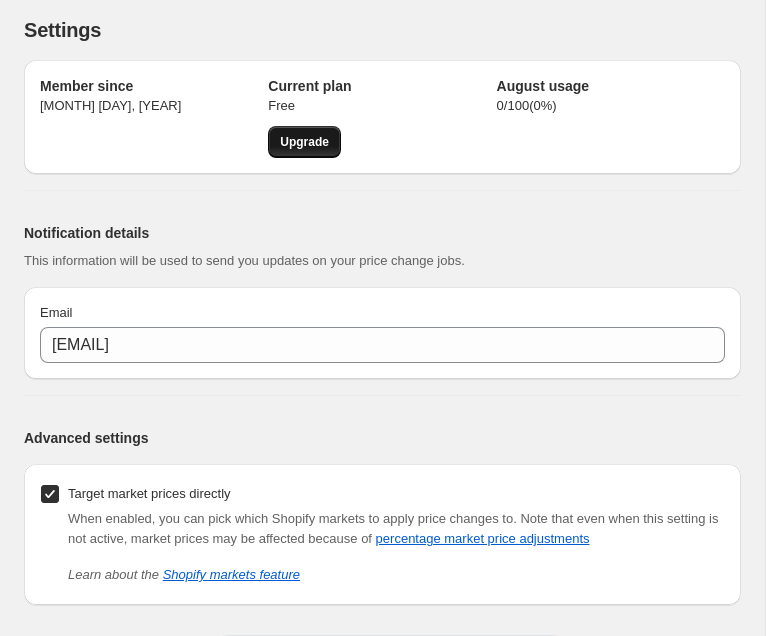click on "Upgrade" at bounding box center [304, 142] 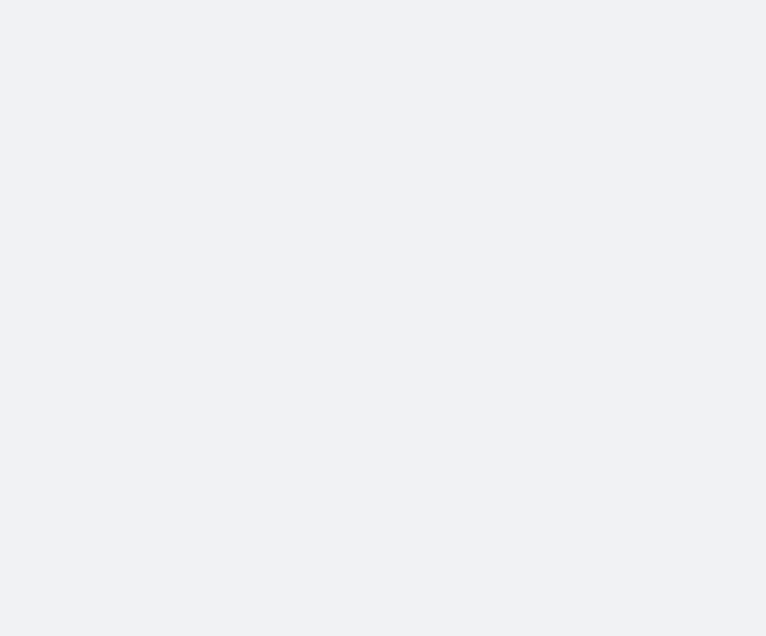 scroll, scrollTop: 0, scrollLeft: 0, axis: both 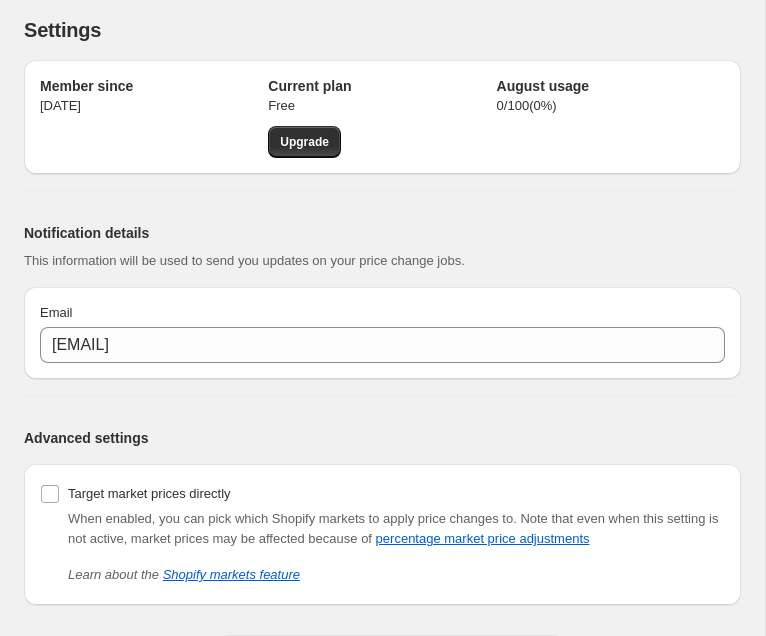 click on "Notification details This information will be used to send you updates on your price change jobs." at bounding box center (382, 239) 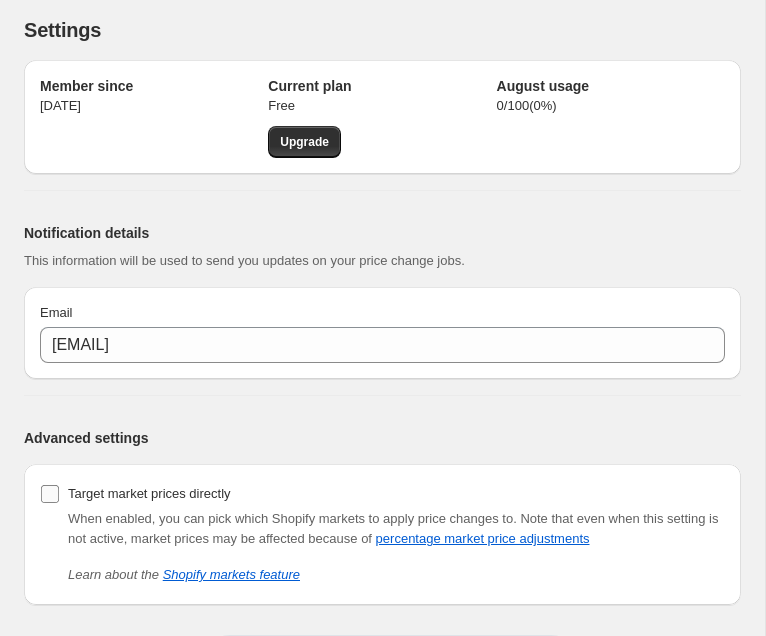 click on "Target market prices directly" at bounding box center (50, 494) 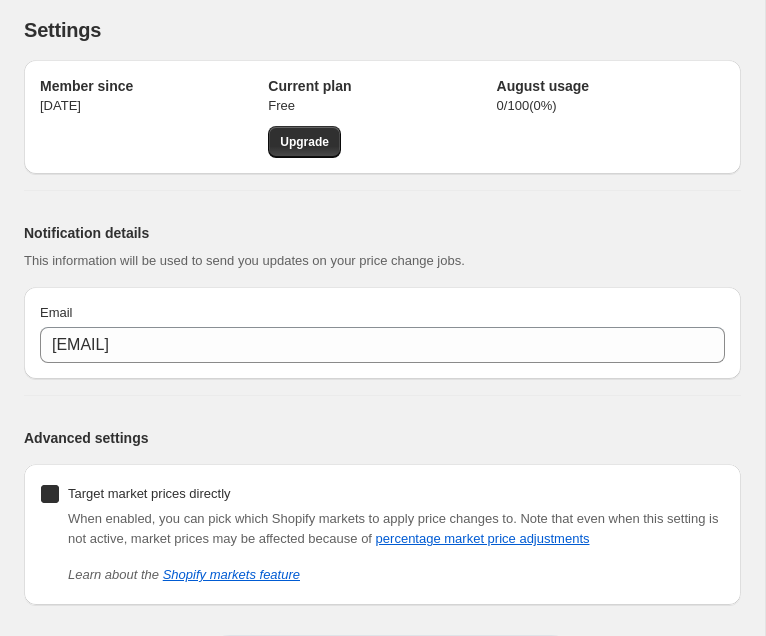 checkbox on "true" 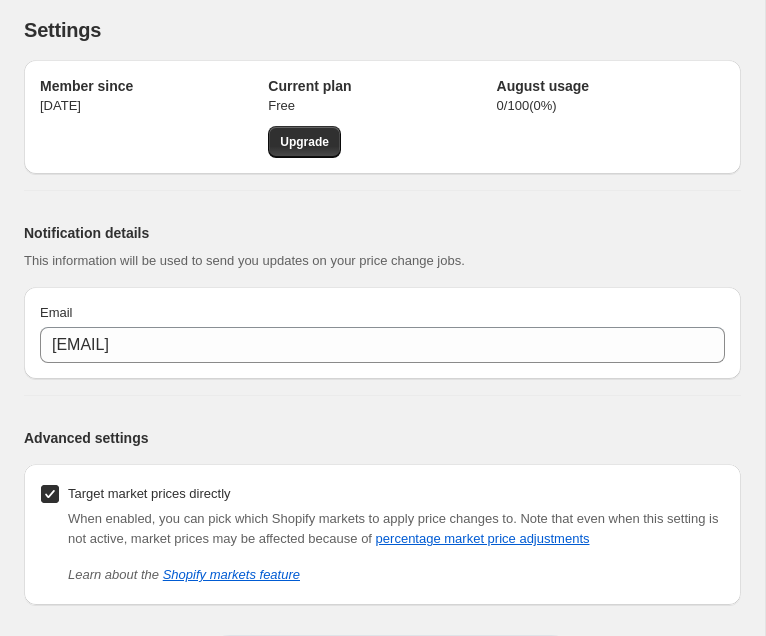 click on "Notification details This information will be used to send you updates on your price change jobs. Email keelan.filtness@shopify.com" at bounding box center (374, 285) 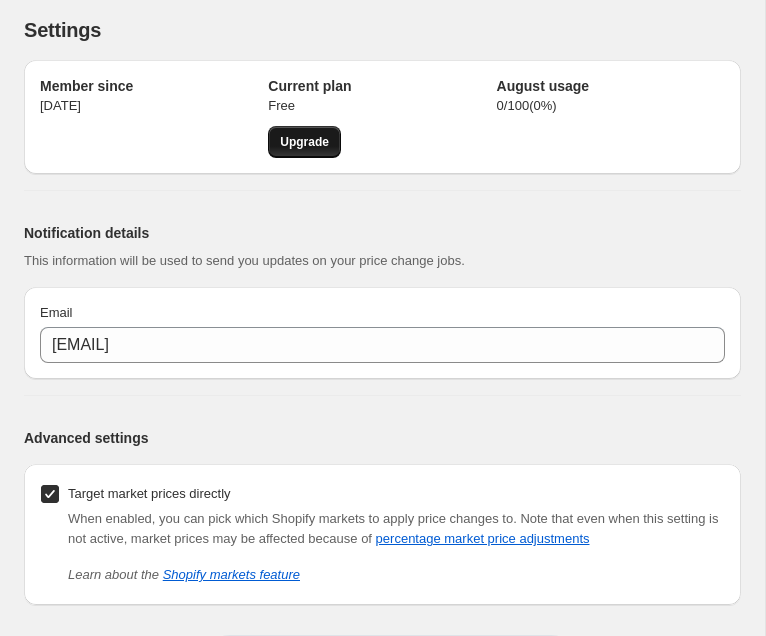 click on "Upgrade" at bounding box center (304, 142) 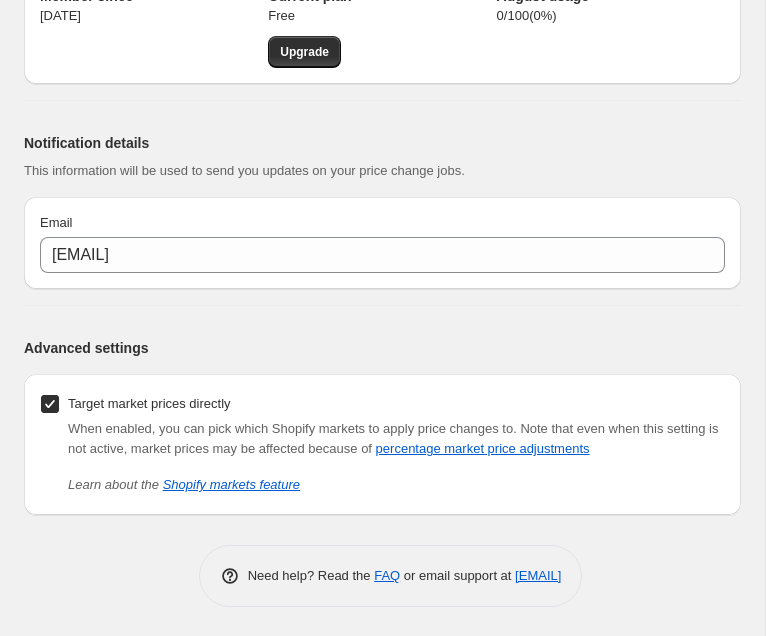 scroll, scrollTop: 0, scrollLeft: 0, axis: both 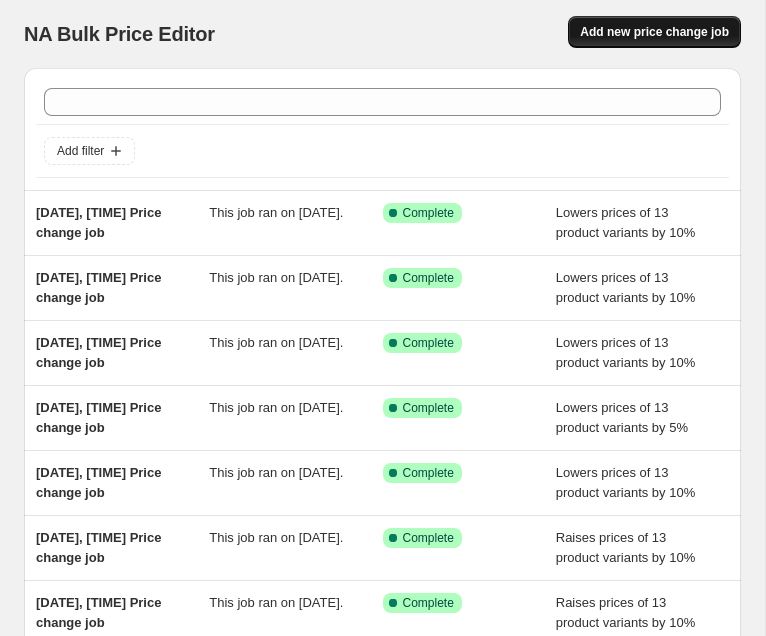 click on "Add new price change job" at bounding box center (654, 32) 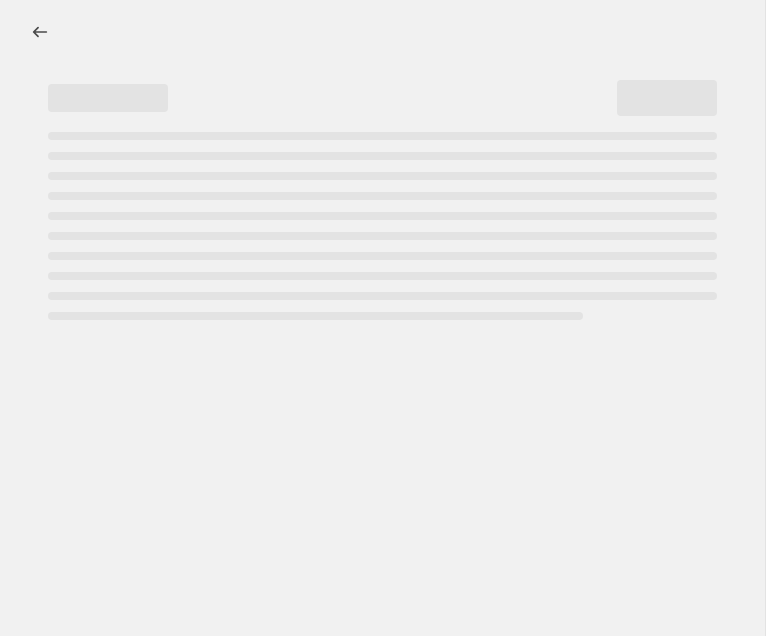 select on "percentage" 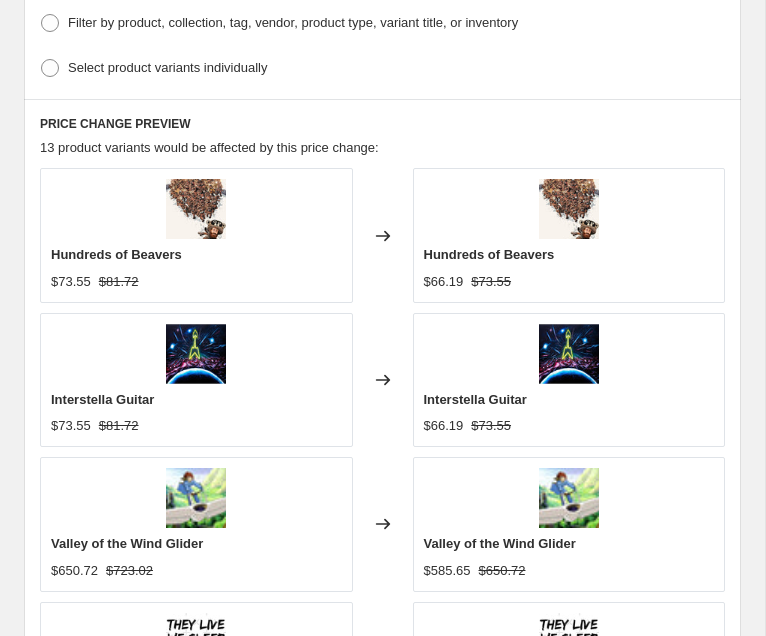 scroll, scrollTop: 2077, scrollLeft: 0, axis: vertical 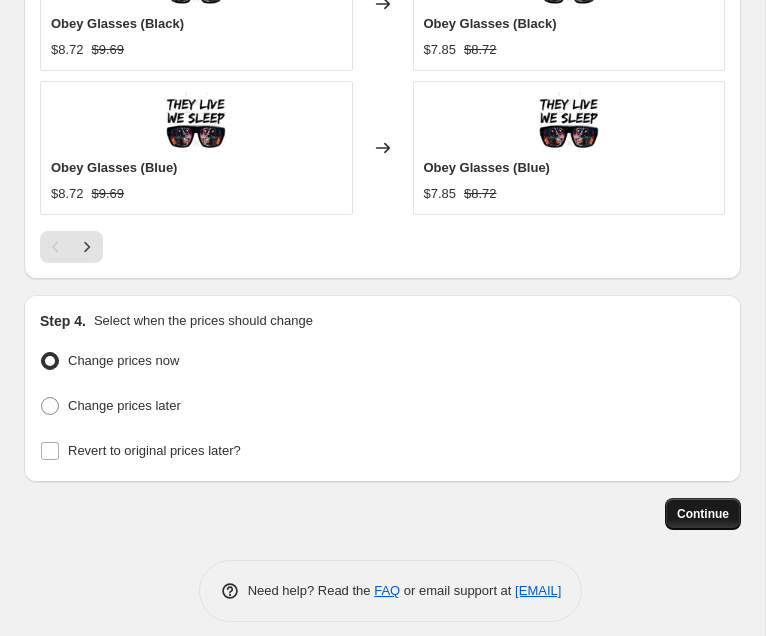 click on "Continue" at bounding box center [703, 514] 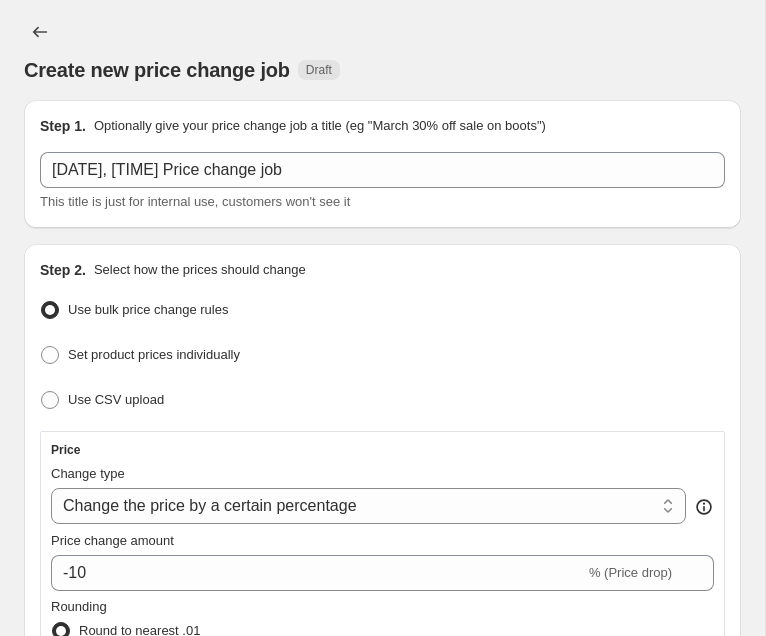 scroll, scrollTop: 2077, scrollLeft: 0, axis: vertical 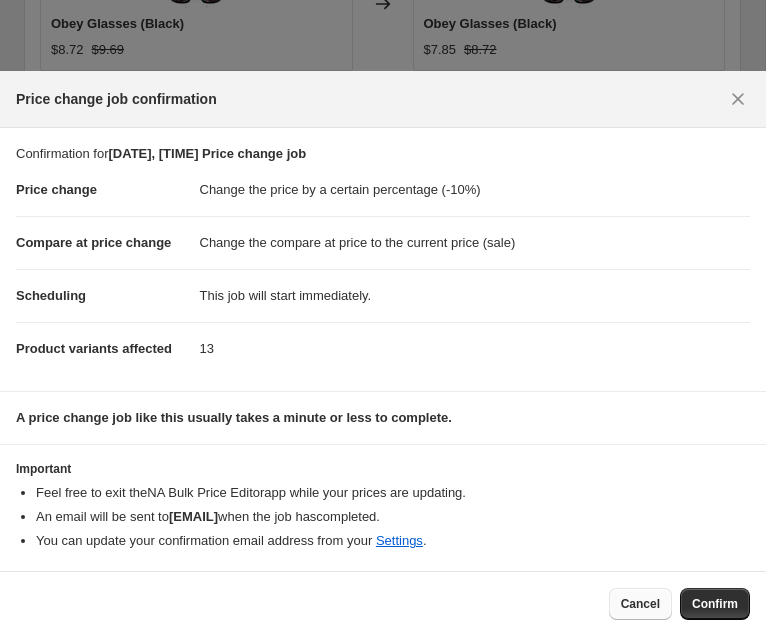 click on "Cancel" at bounding box center [640, 604] 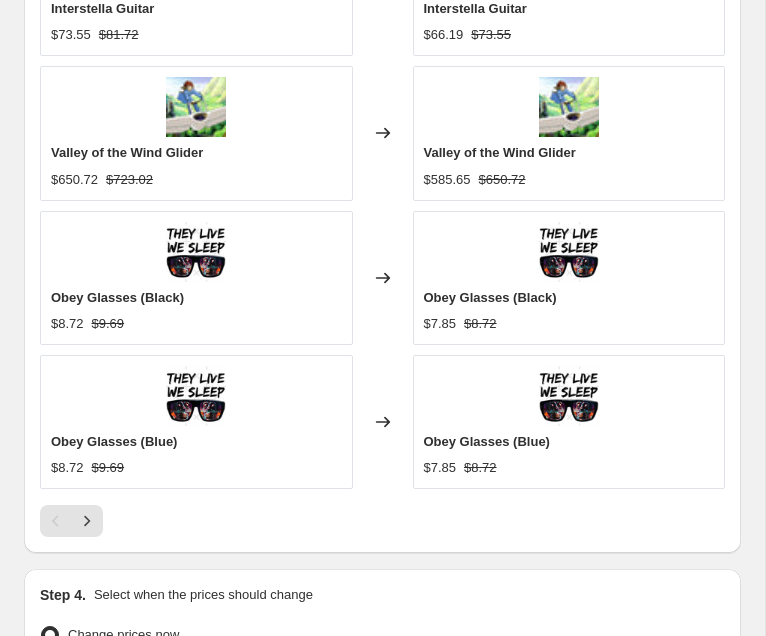 scroll, scrollTop: 2077, scrollLeft: 0, axis: vertical 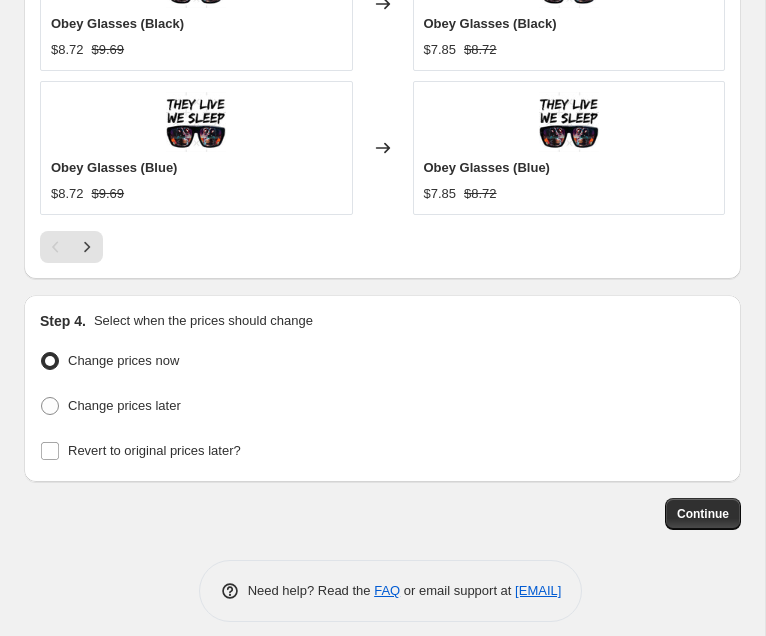 click 